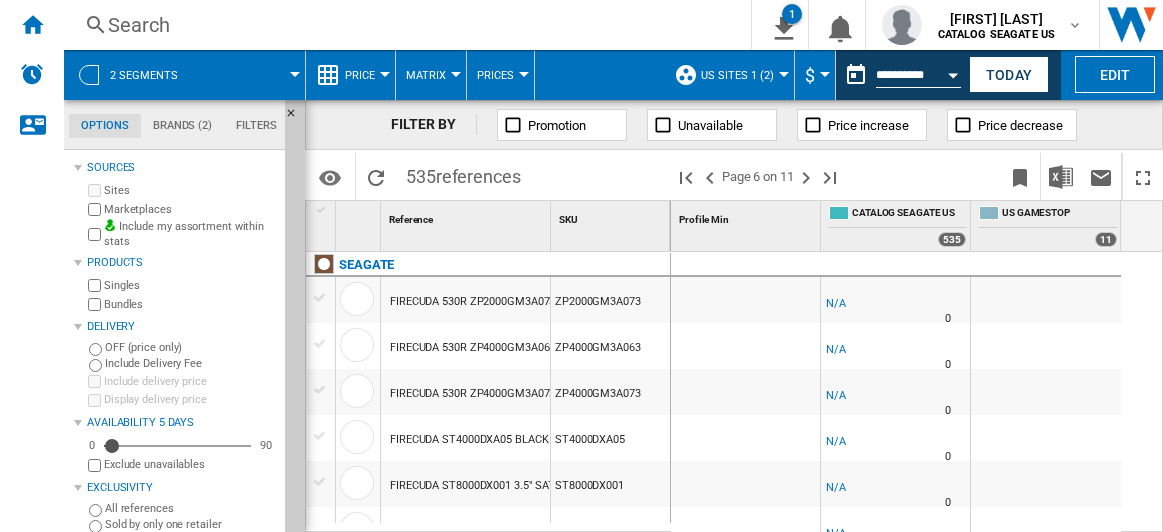 scroll, scrollTop: 0, scrollLeft: 0, axis: both 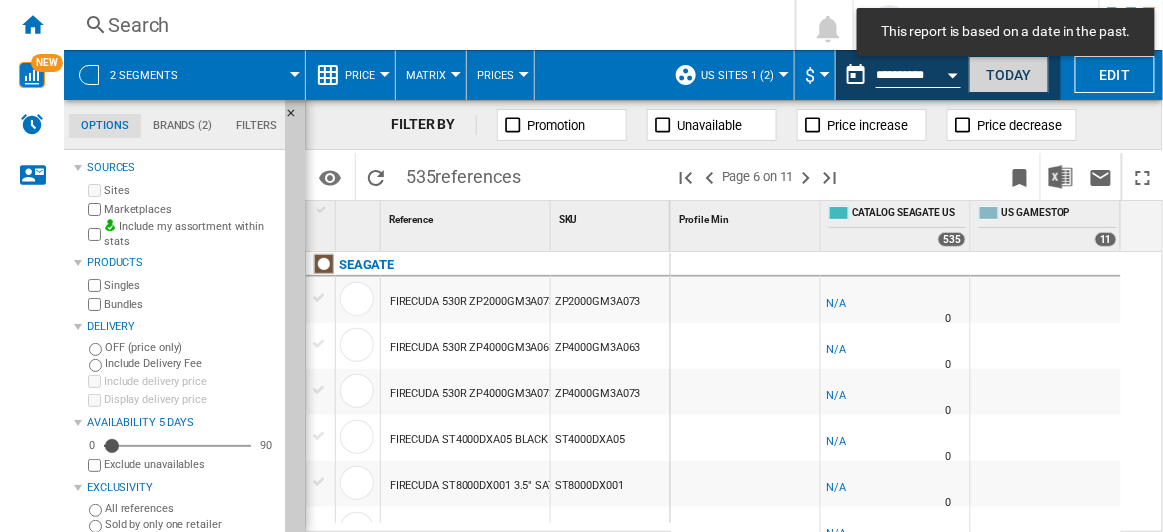 click on "Today" at bounding box center (1009, 74) 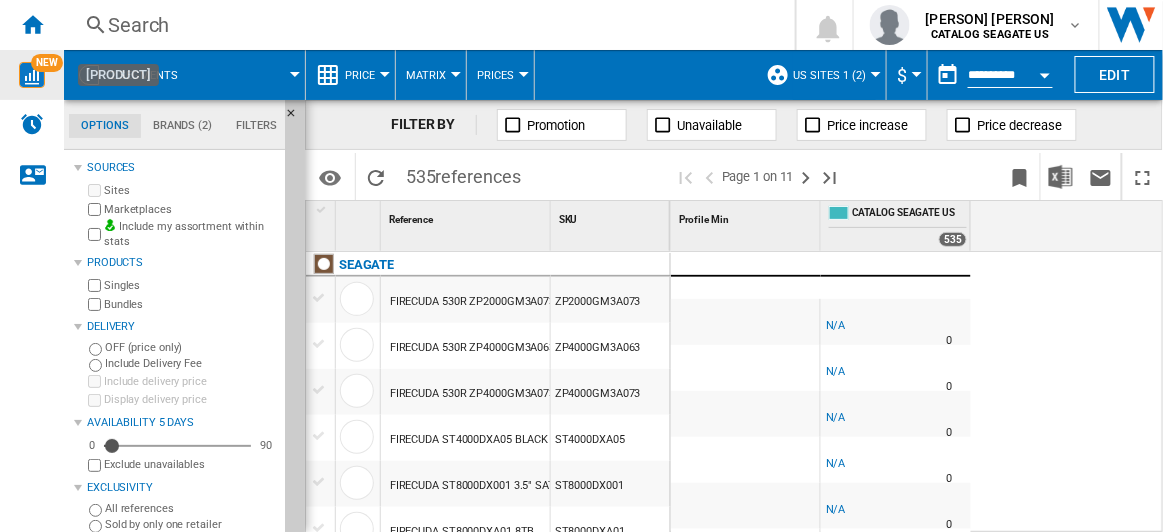 click at bounding box center [32, 75] 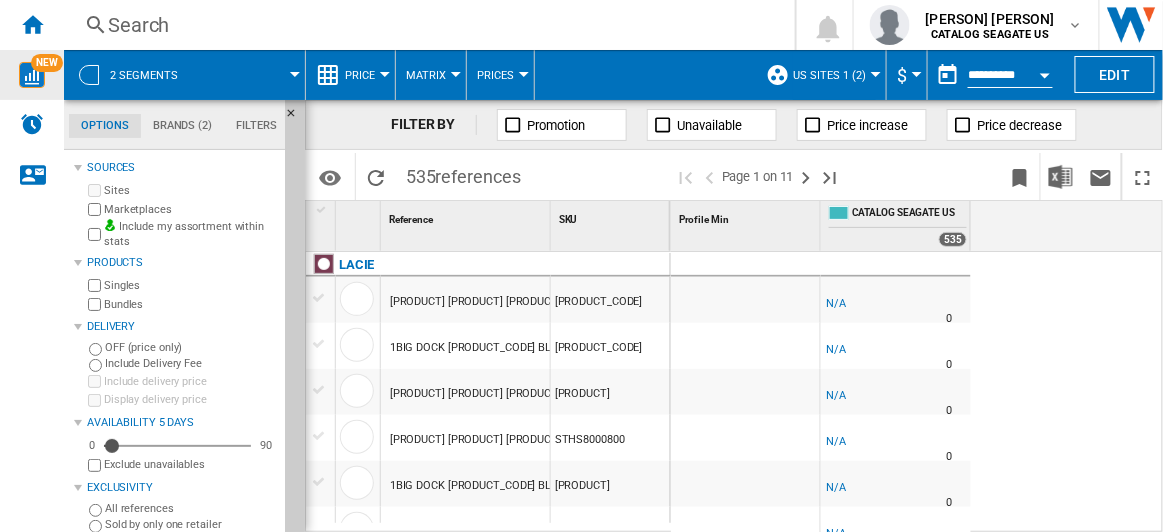 scroll, scrollTop: 90, scrollLeft: 0, axis: vertical 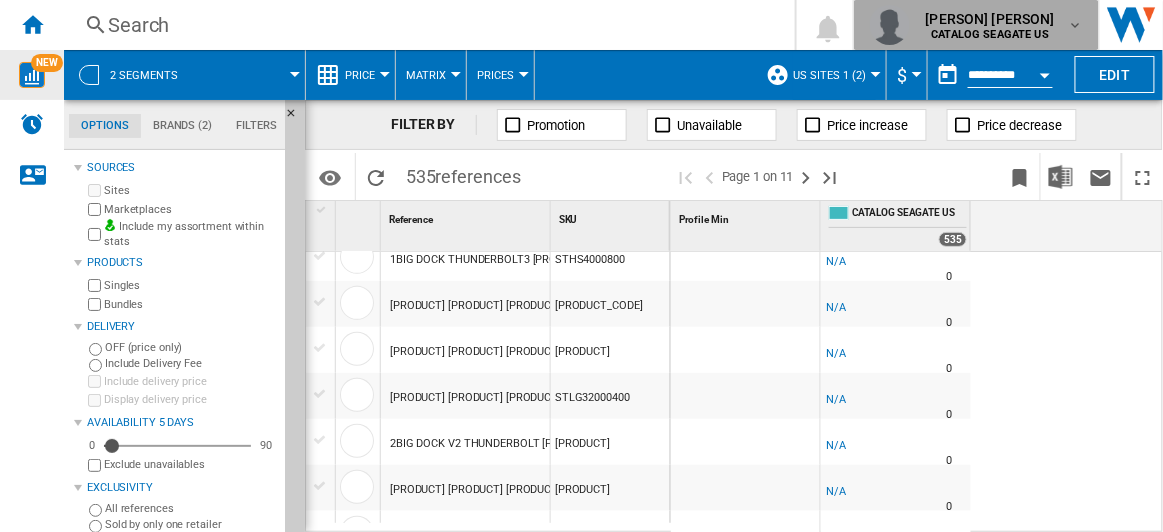 click on "CATALOG SEAGATE US" at bounding box center (991, 34) 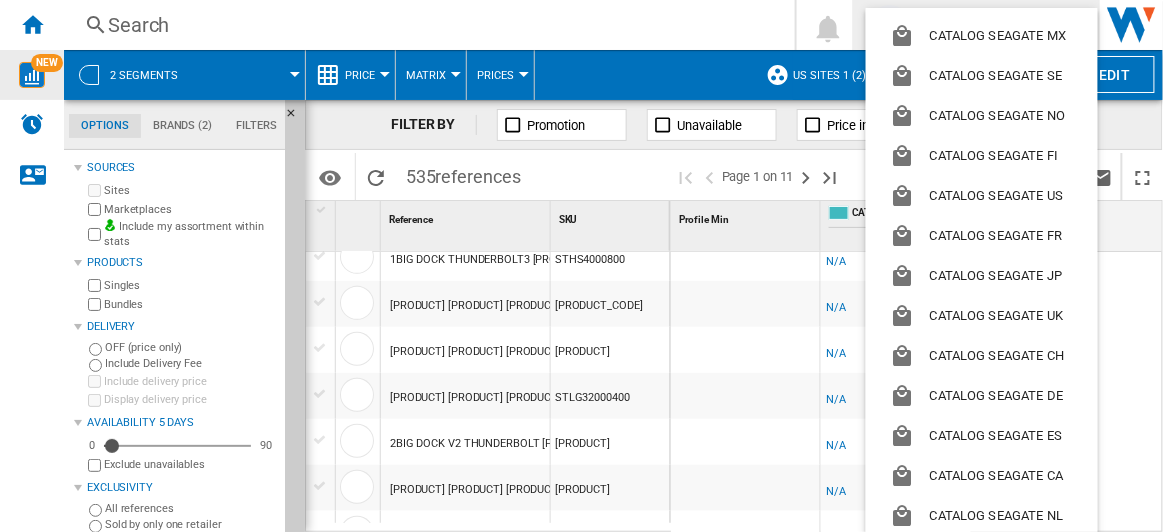 click at bounding box center (581, 266) 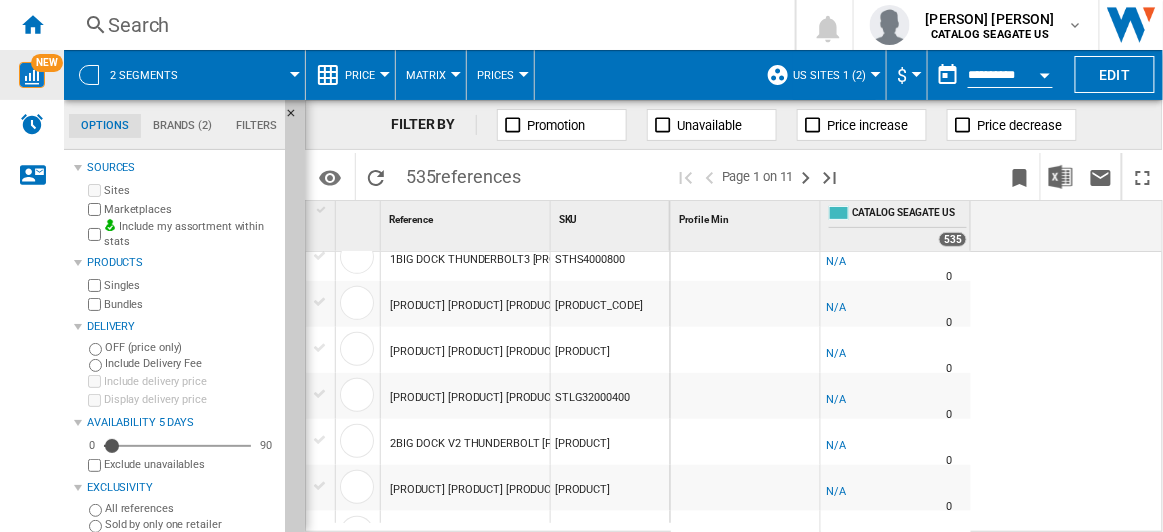 click on "US Sites 1 (2)" at bounding box center (829, 75) 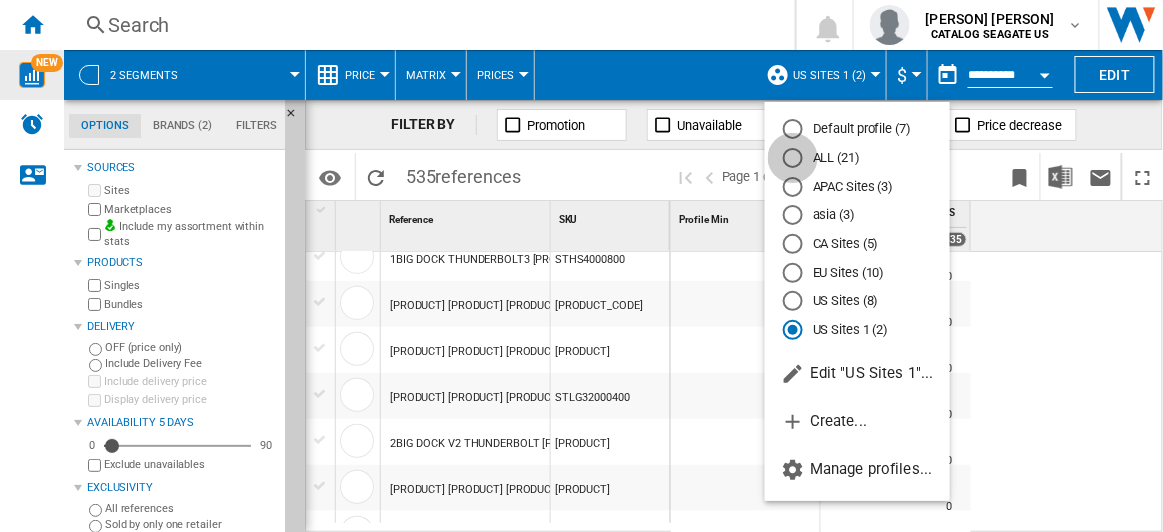 click at bounding box center [793, 158] 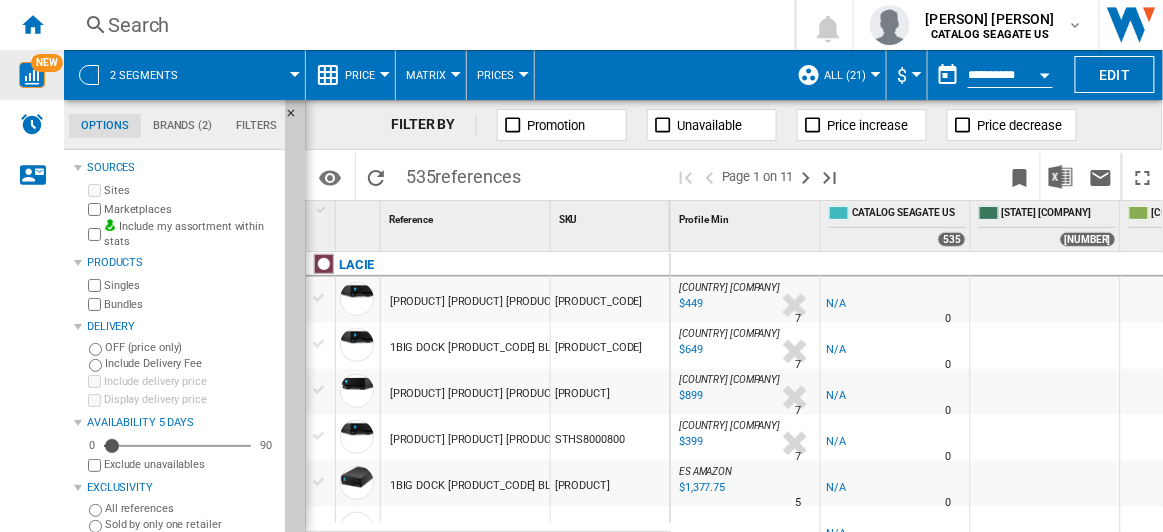 scroll, scrollTop: 90, scrollLeft: 0, axis: vertical 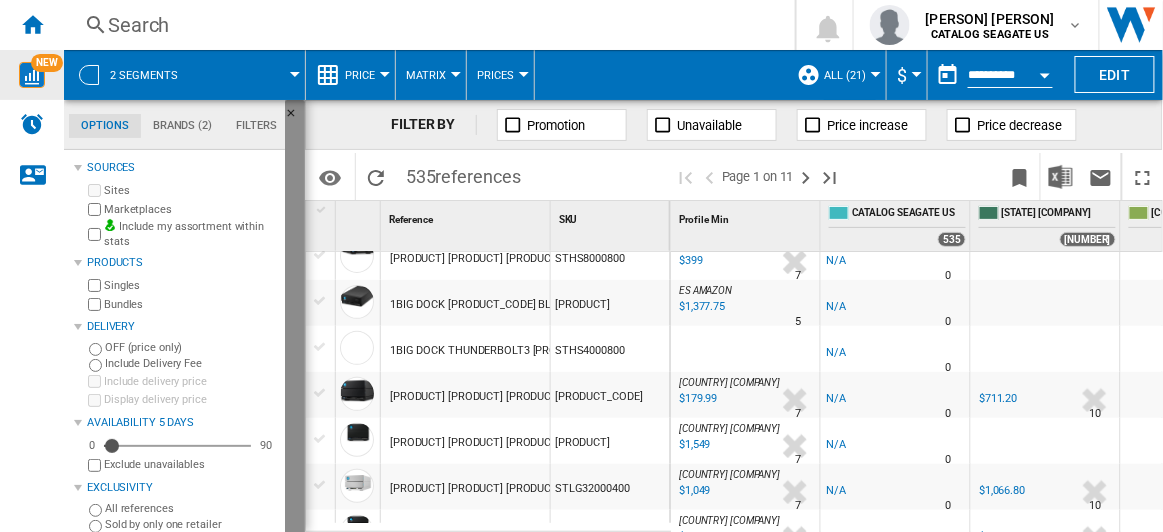 click at bounding box center (295, 538) 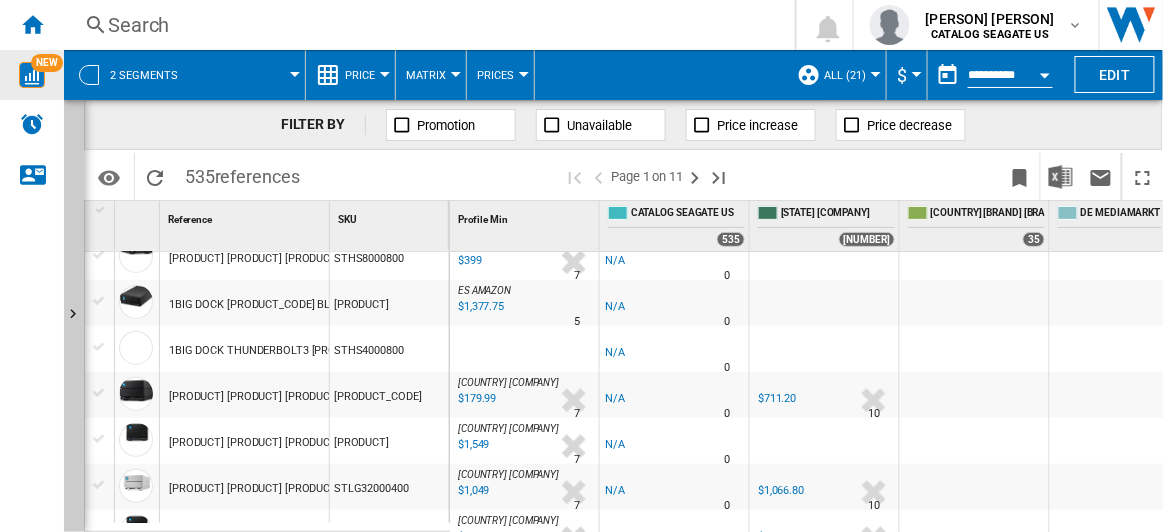 scroll, scrollTop: 272, scrollLeft: 0, axis: vertical 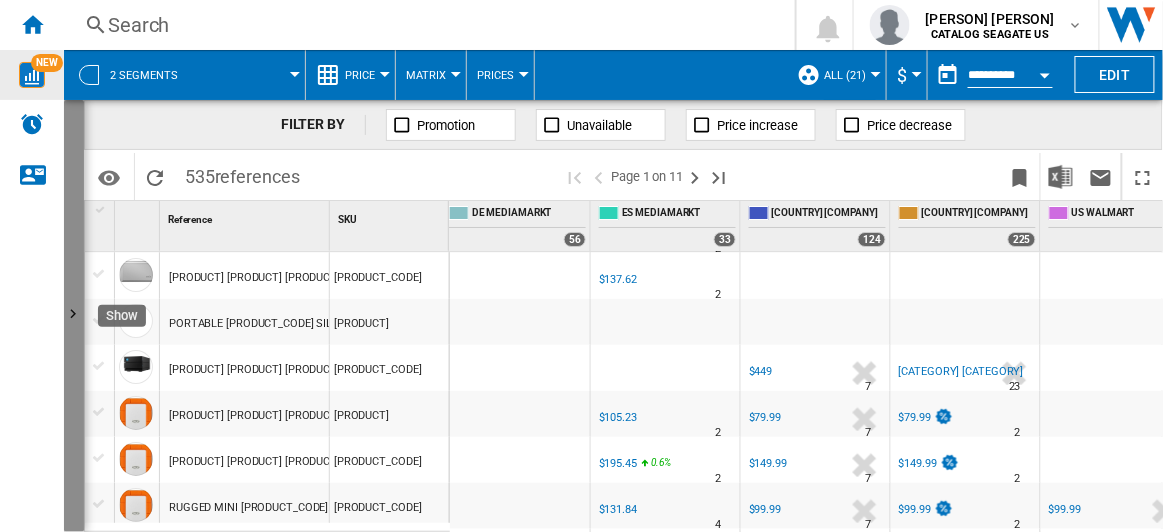click at bounding box center [74, 316] 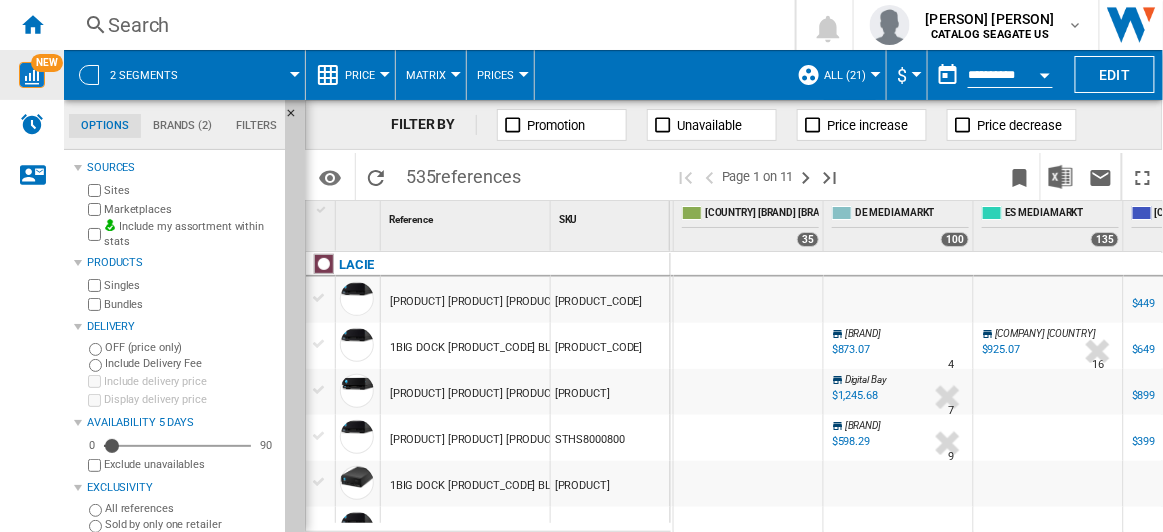 click on "[PRODUCT_CODE]" at bounding box center (610, 346) 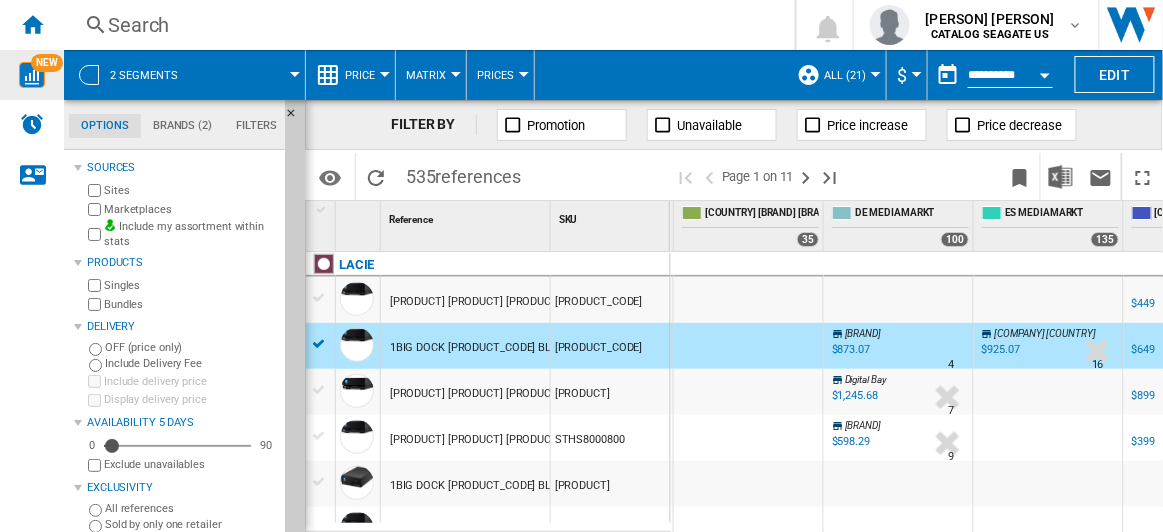click on "[PRODUCT_CODE]" at bounding box center [610, 346] 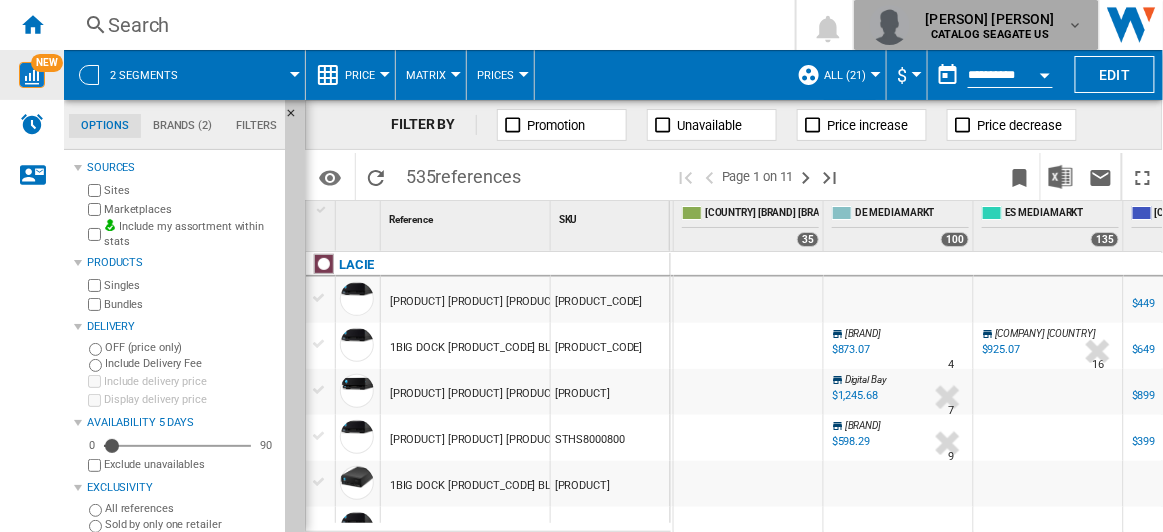 click on "[PERSON]
[PERSON]
[BRAND] [BRAND] [BRAND]" at bounding box center [992, 25] 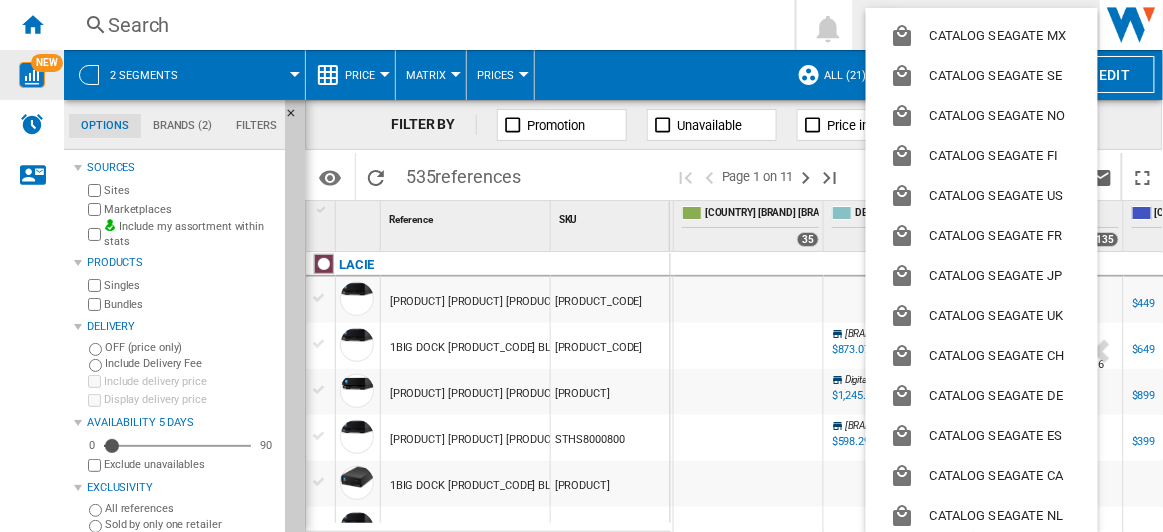 click at bounding box center [581, 266] 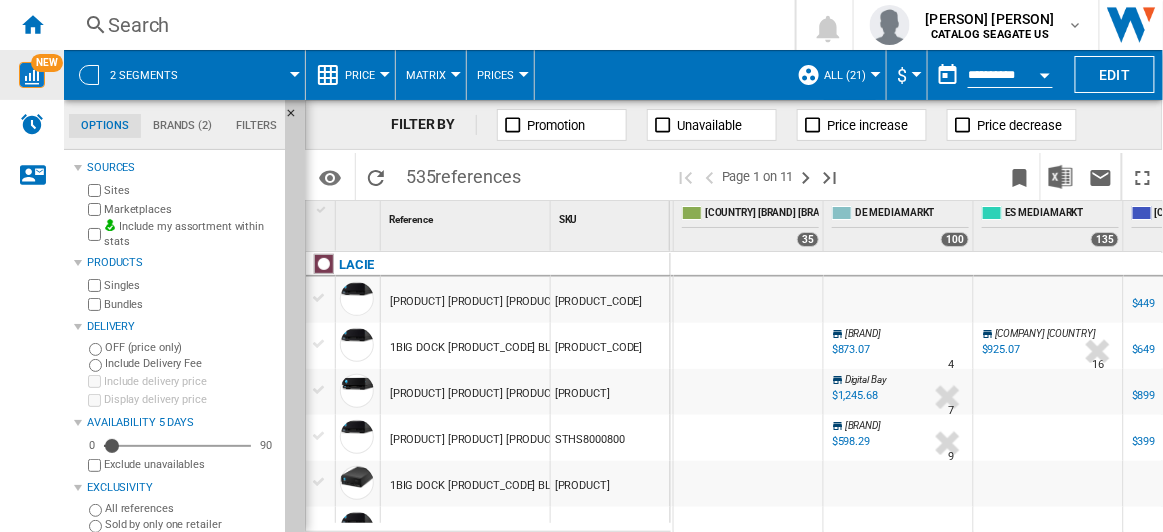 scroll, scrollTop: 0, scrollLeft: 0, axis: both 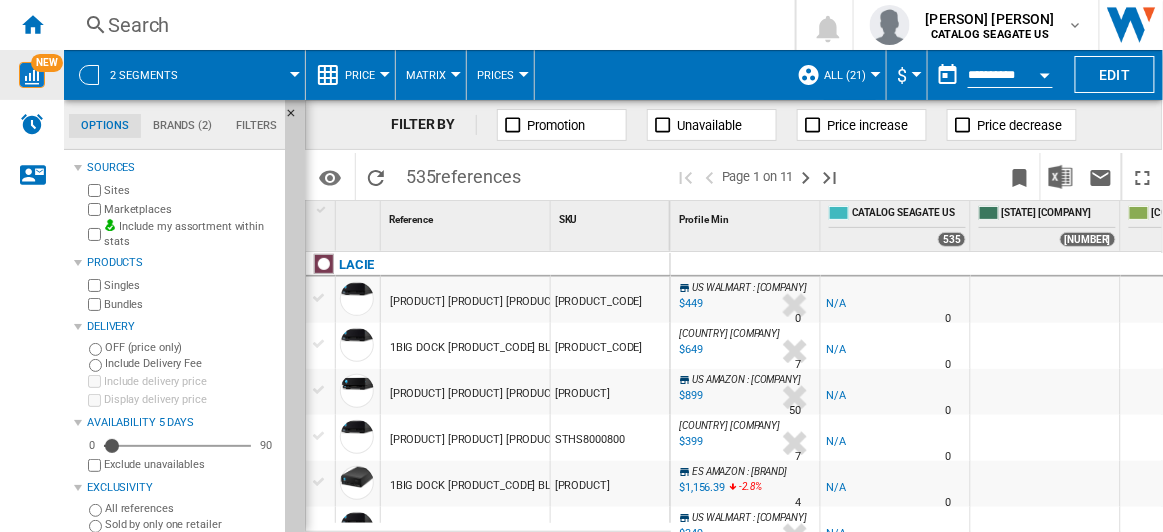 click at bounding box center [250, 75] 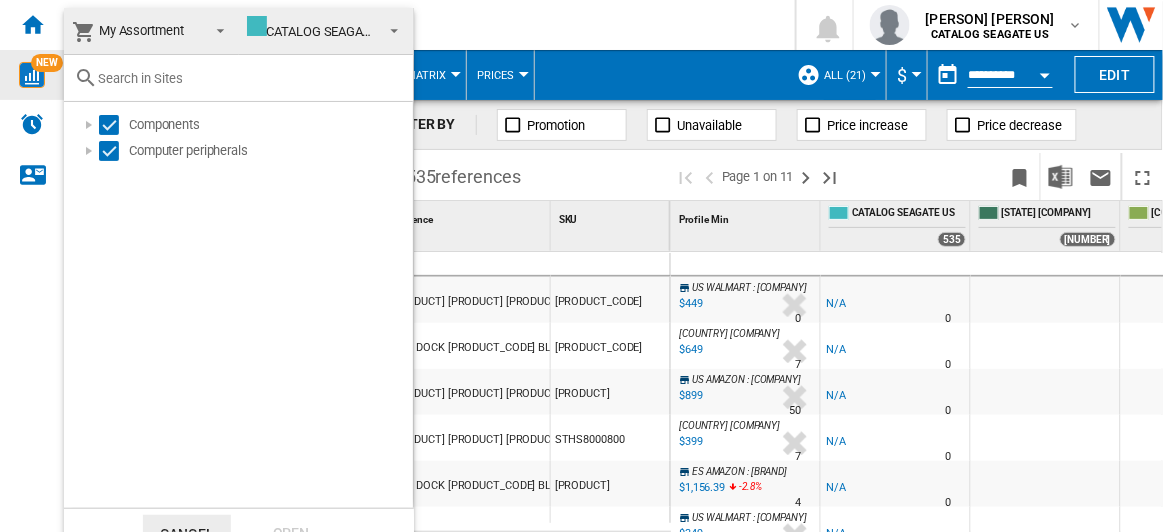 click at bounding box center (581, 266) 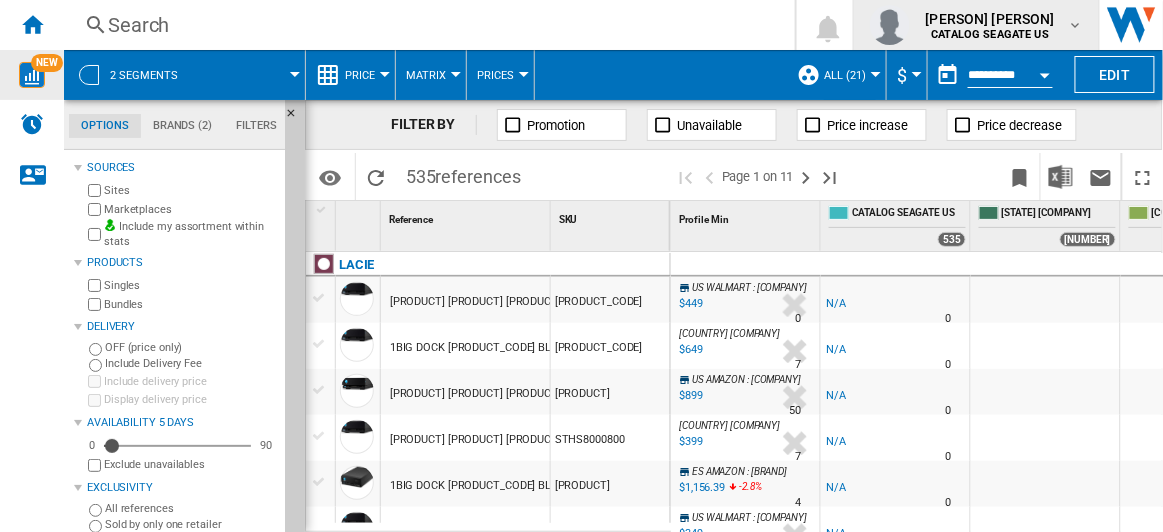 click on "[PERSON]
[PERSON]
[BRAND] [BRAND] [BRAND]" at bounding box center (992, 25) 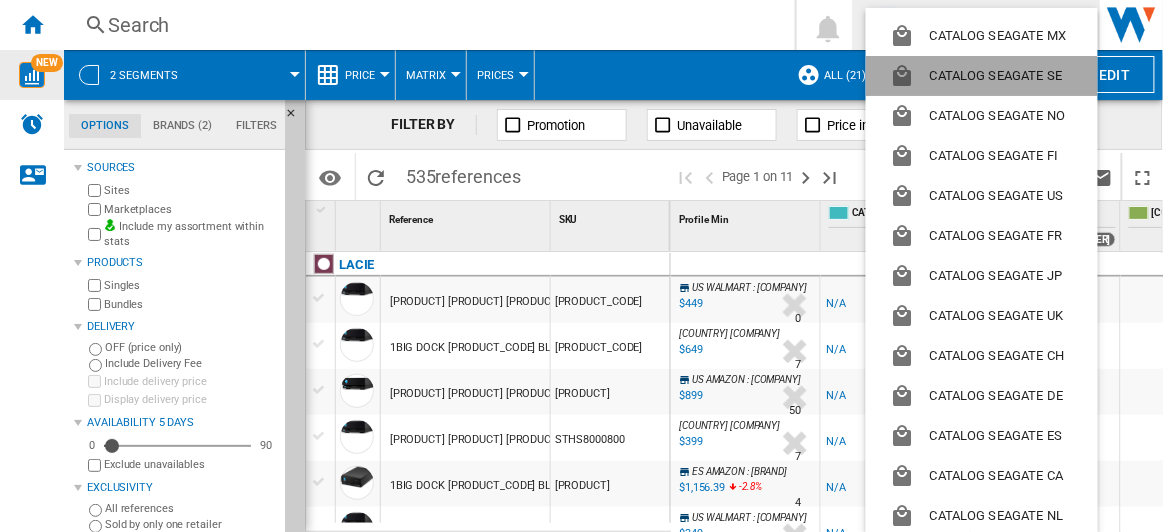 click on "CATALOG SEAGATE SE" at bounding box center (982, 76) 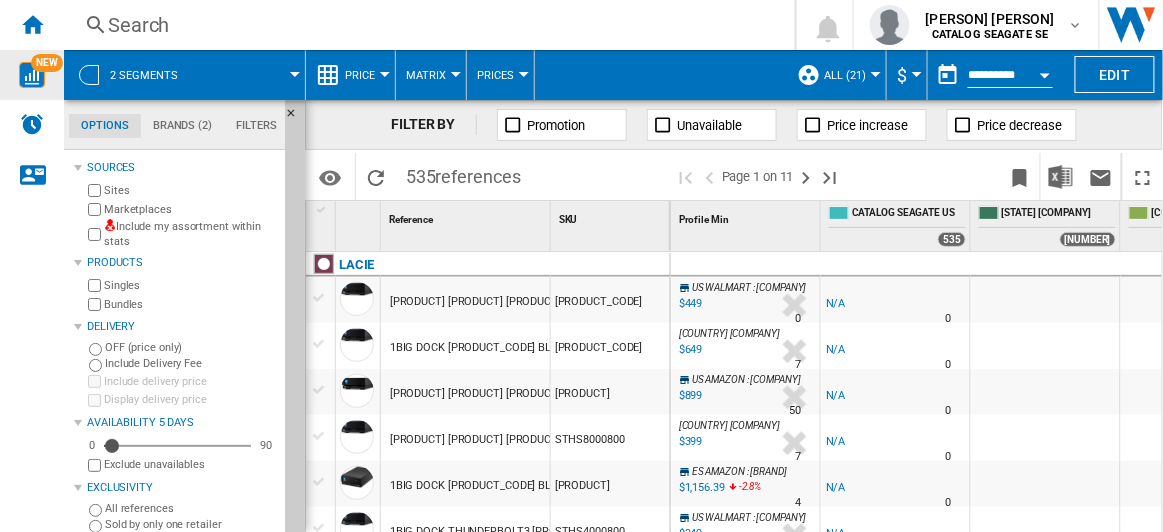 click at bounding box center [876, 74] 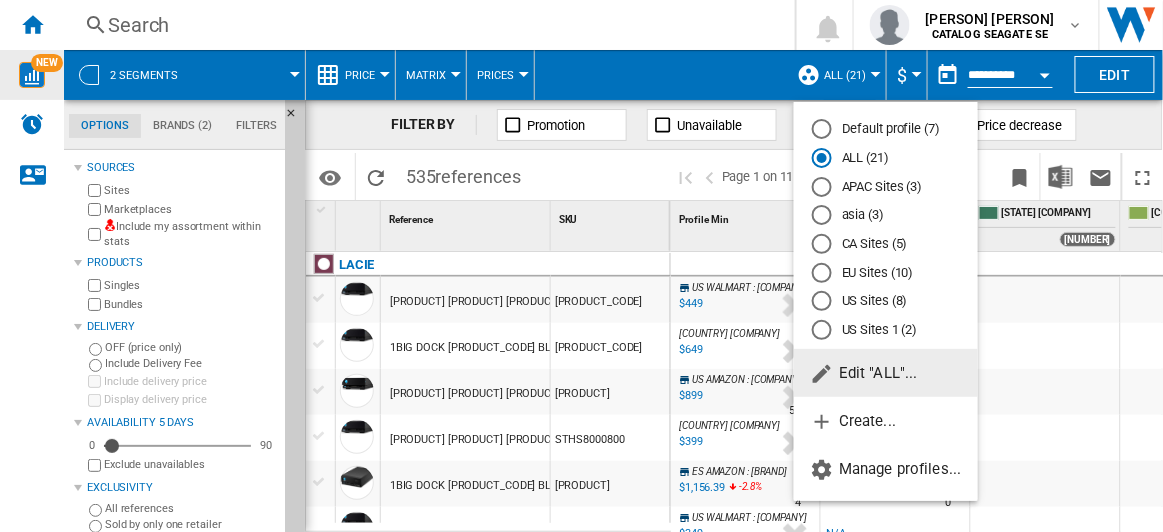 click at bounding box center (581, 266) 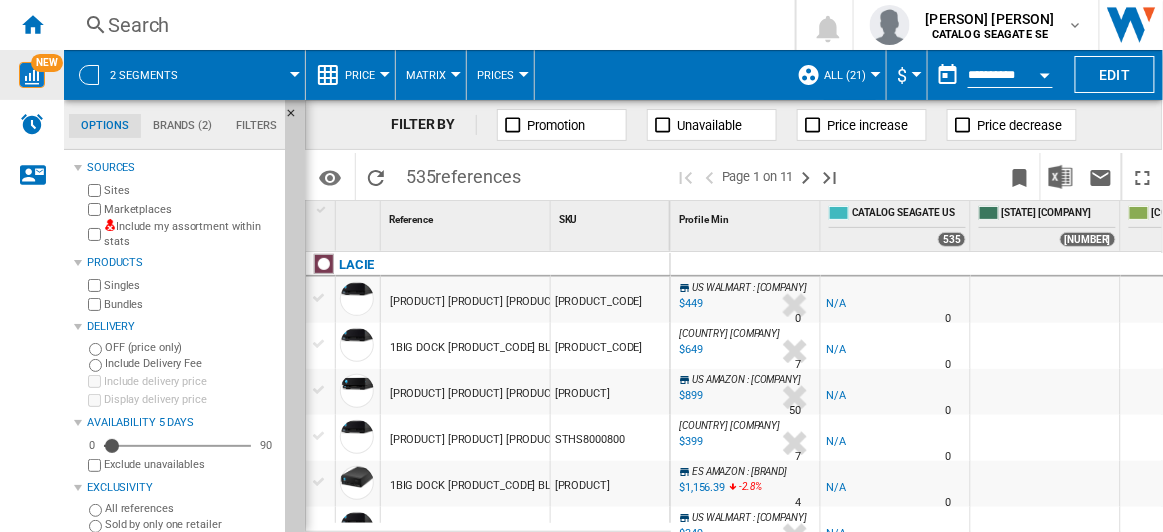 click on "ALL (21)" at bounding box center [845, 75] 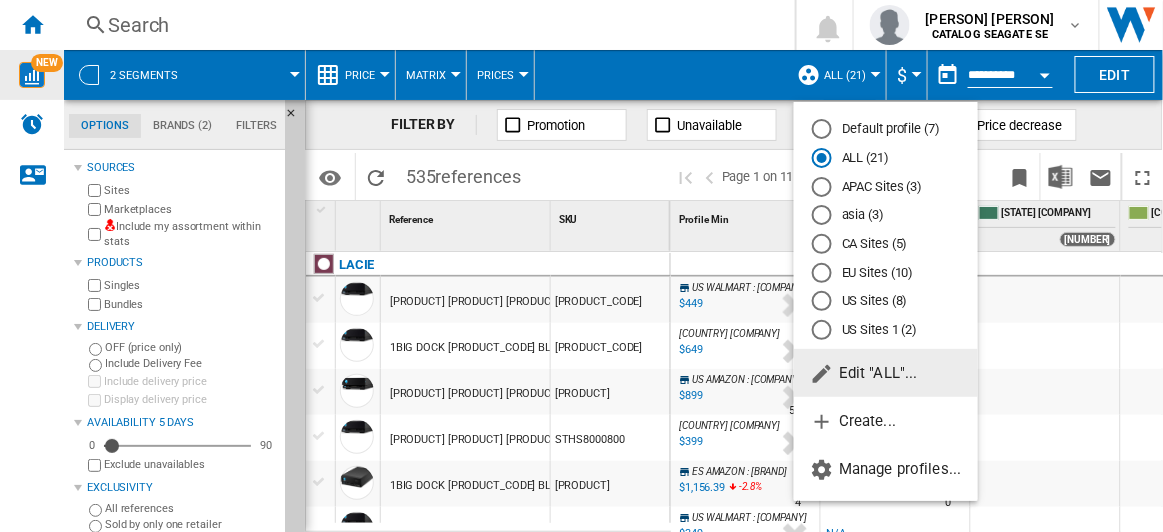 click on "Edit "ALL"..." 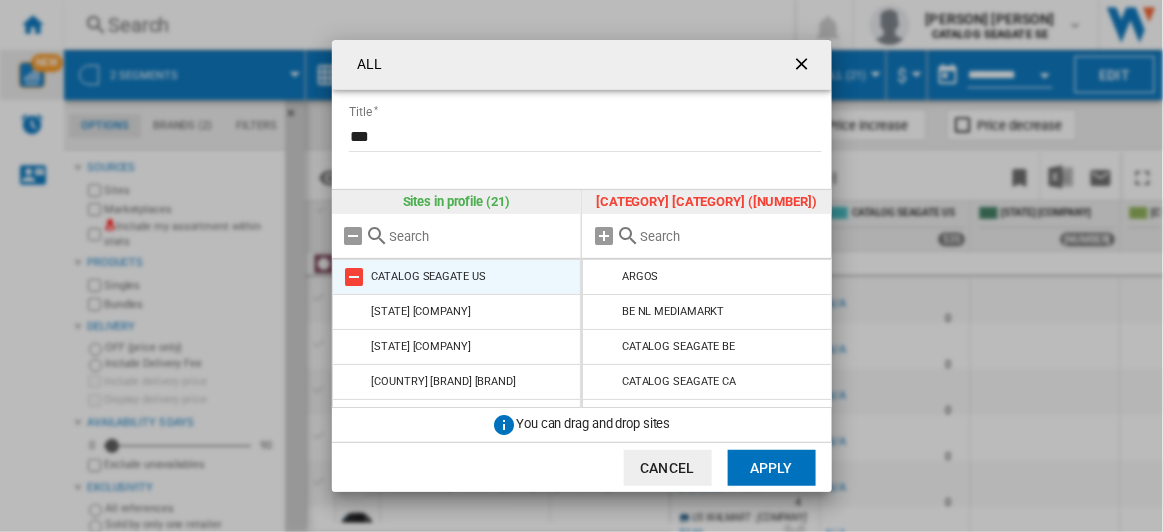 click at bounding box center (355, 277) 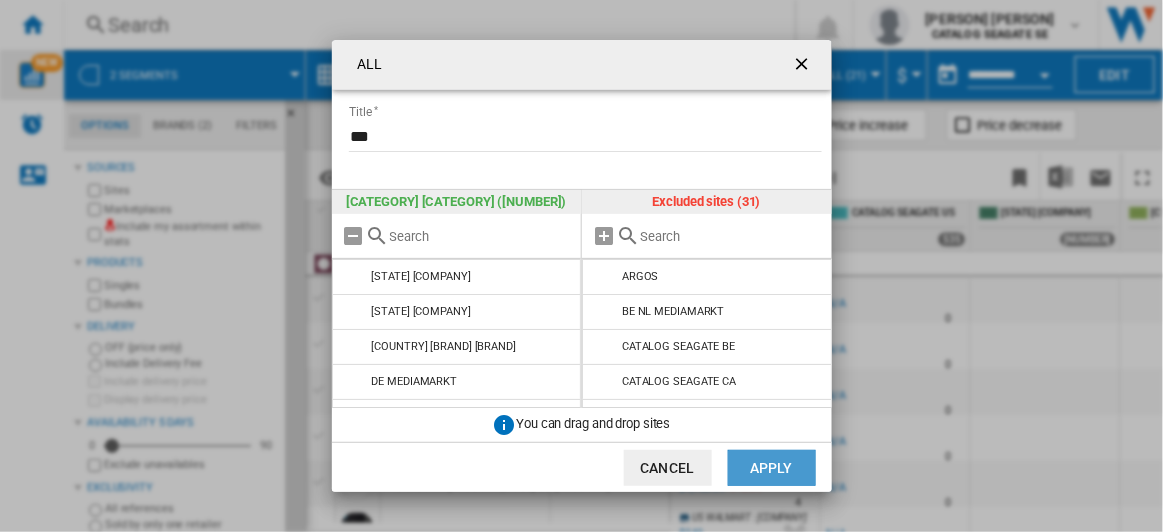 click on "Apply" 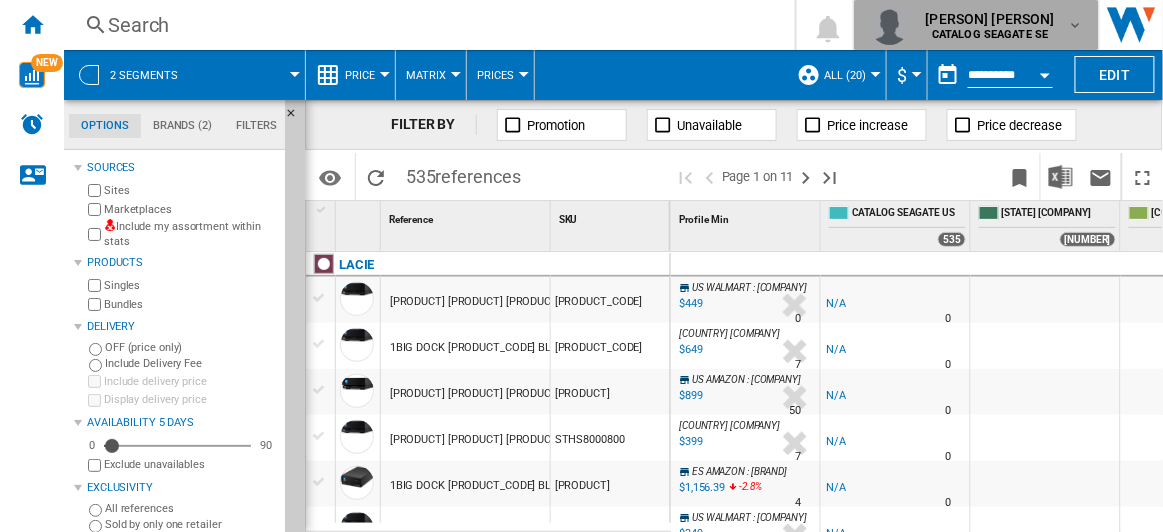 click on "CATALOG SEAGATE SE" at bounding box center (990, 34) 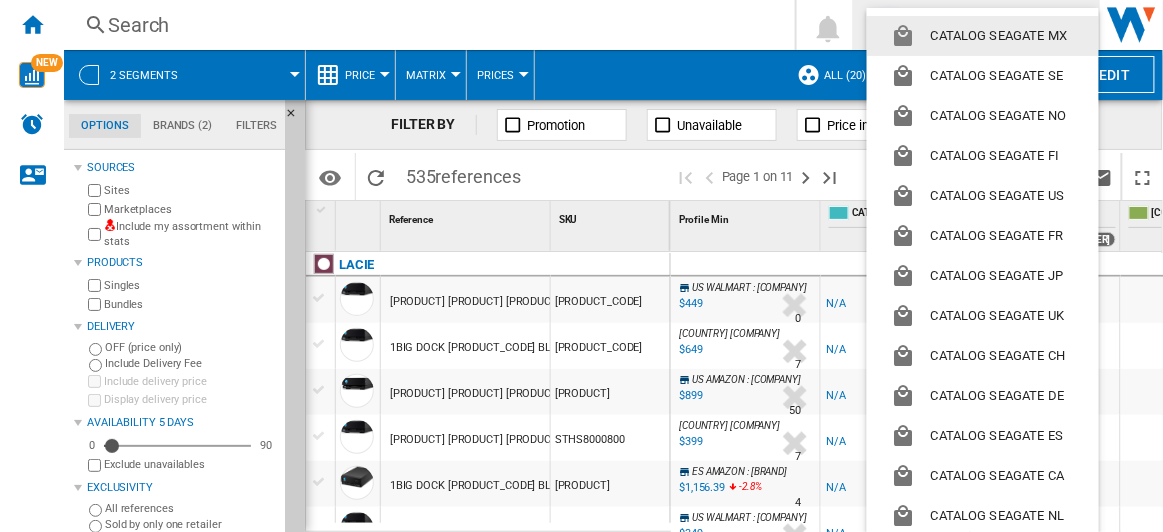 click at bounding box center [581, 266] 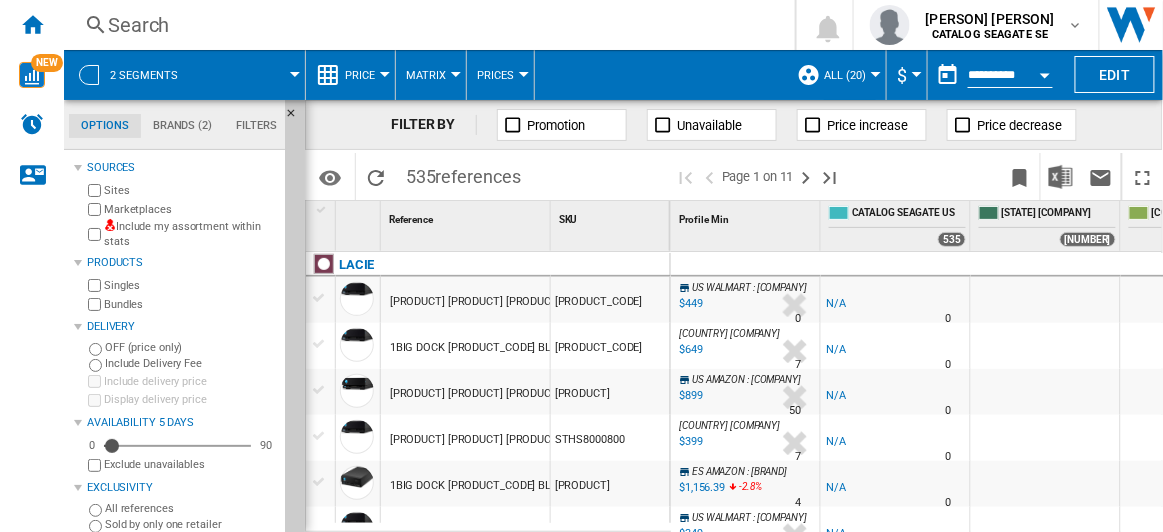 scroll, scrollTop: 493, scrollLeft: 0, axis: vertical 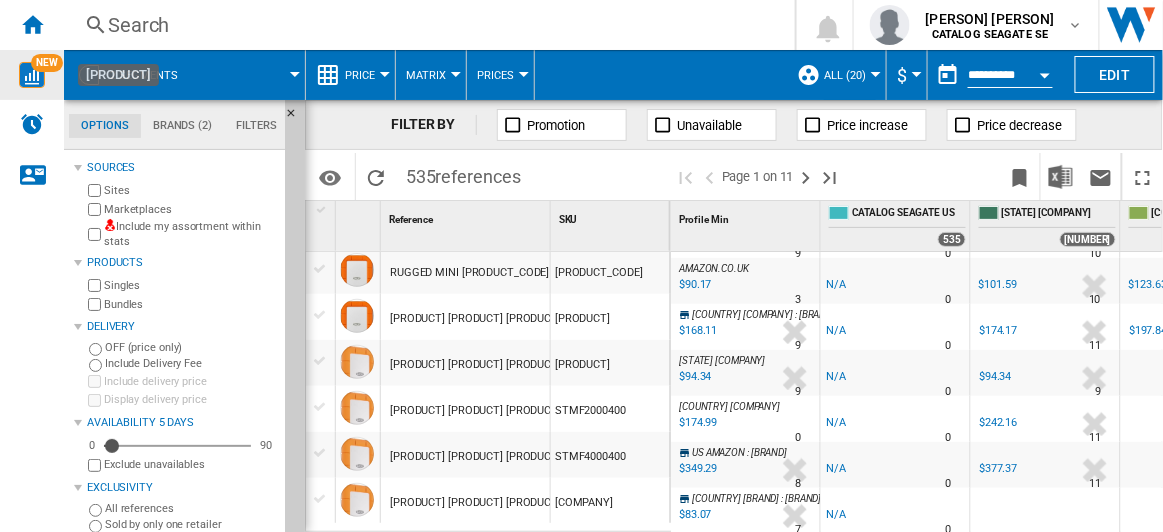 click on "NEW" at bounding box center [47, 63] 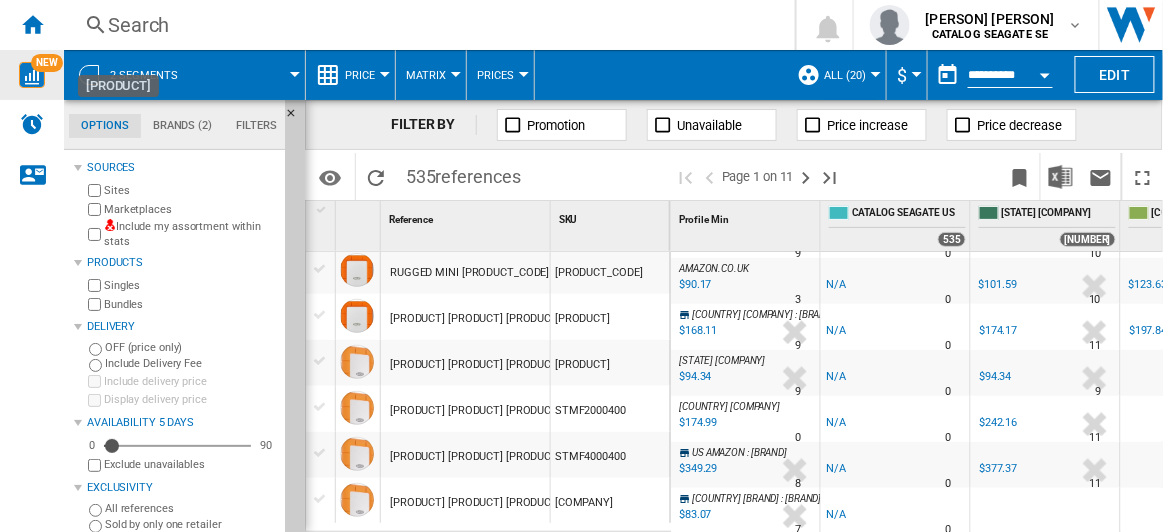 click at bounding box center [32, 75] 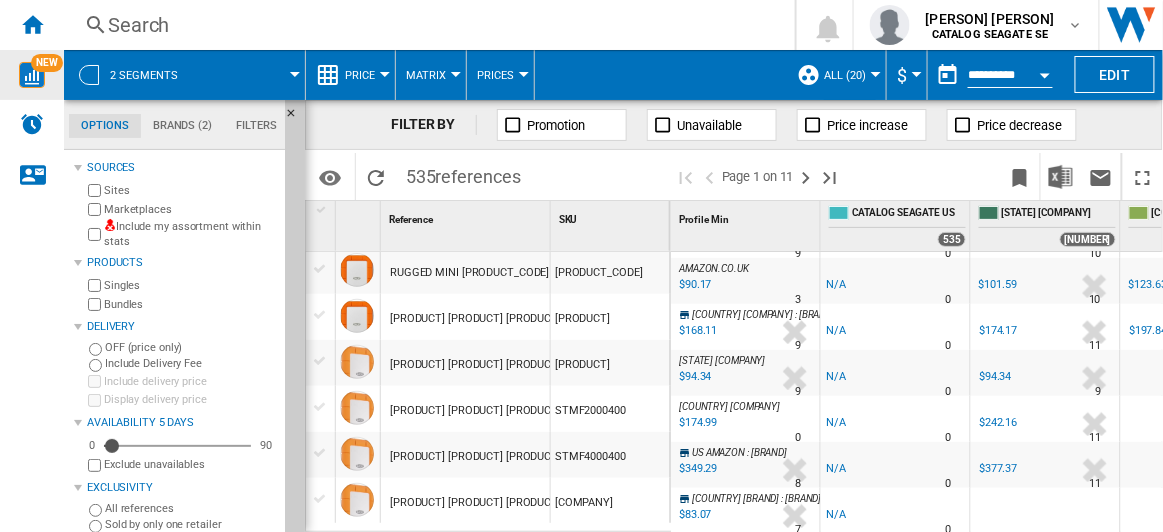 click at bounding box center (32, 75) 